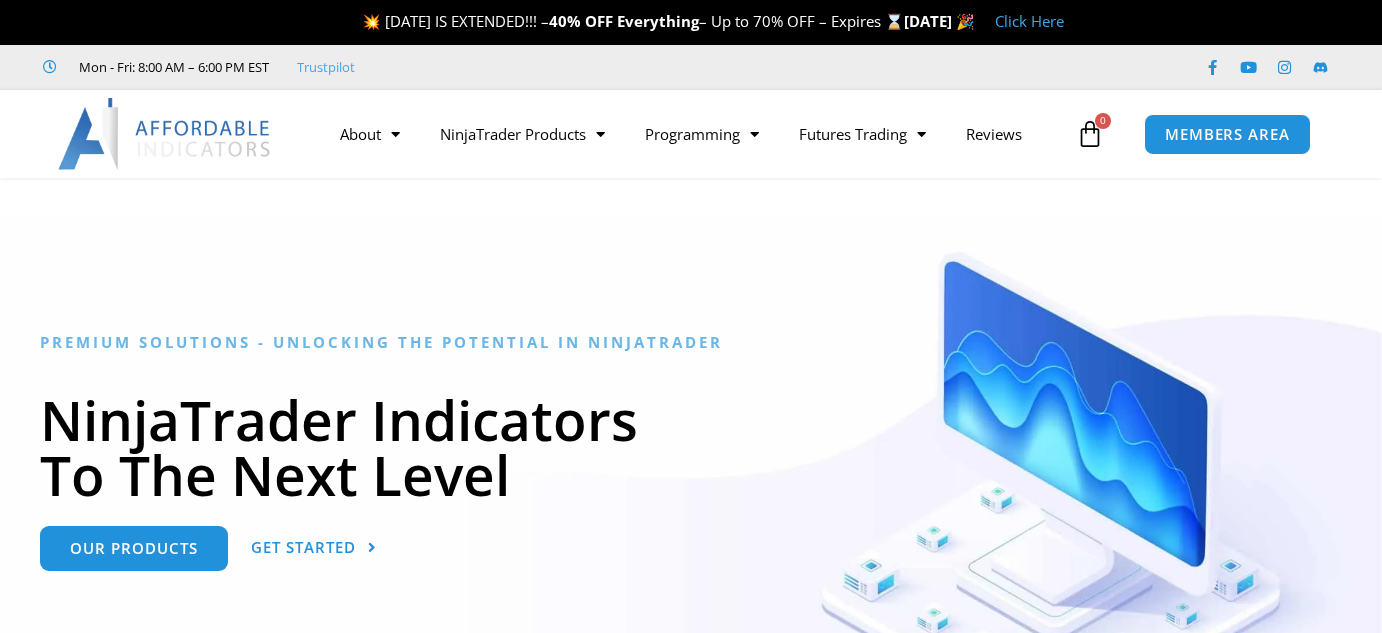scroll, scrollTop: 0, scrollLeft: 0, axis: both 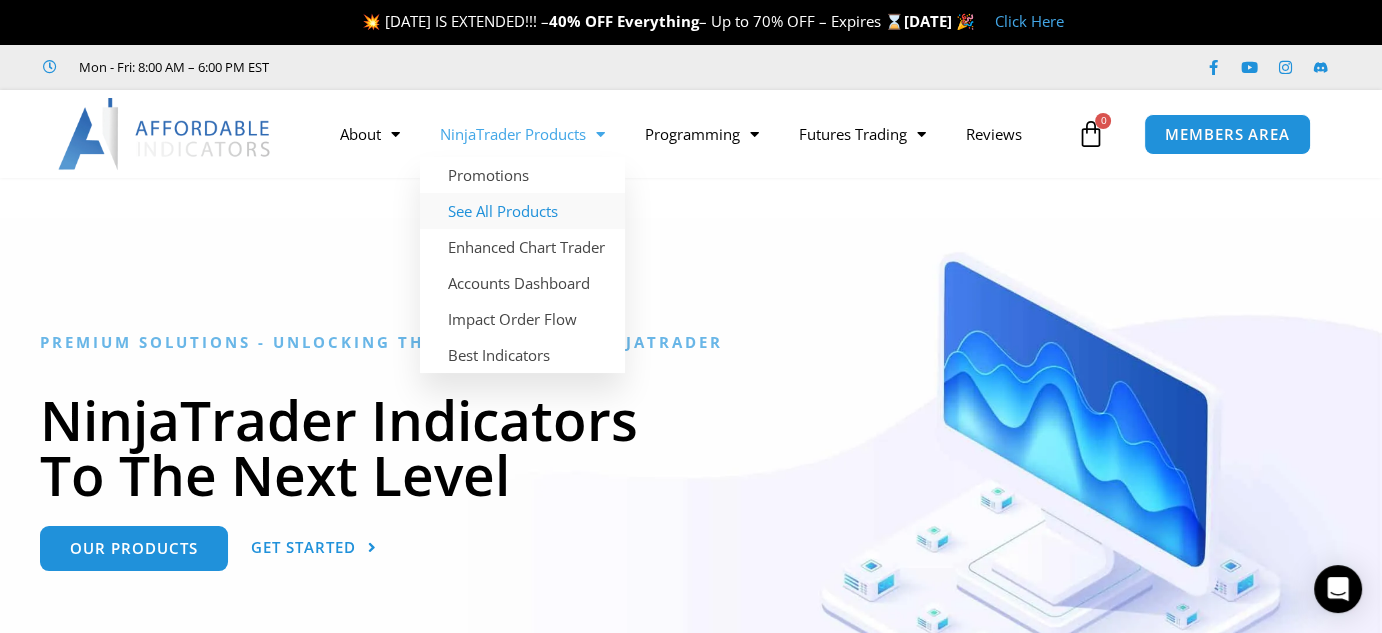 click on "See All Products" 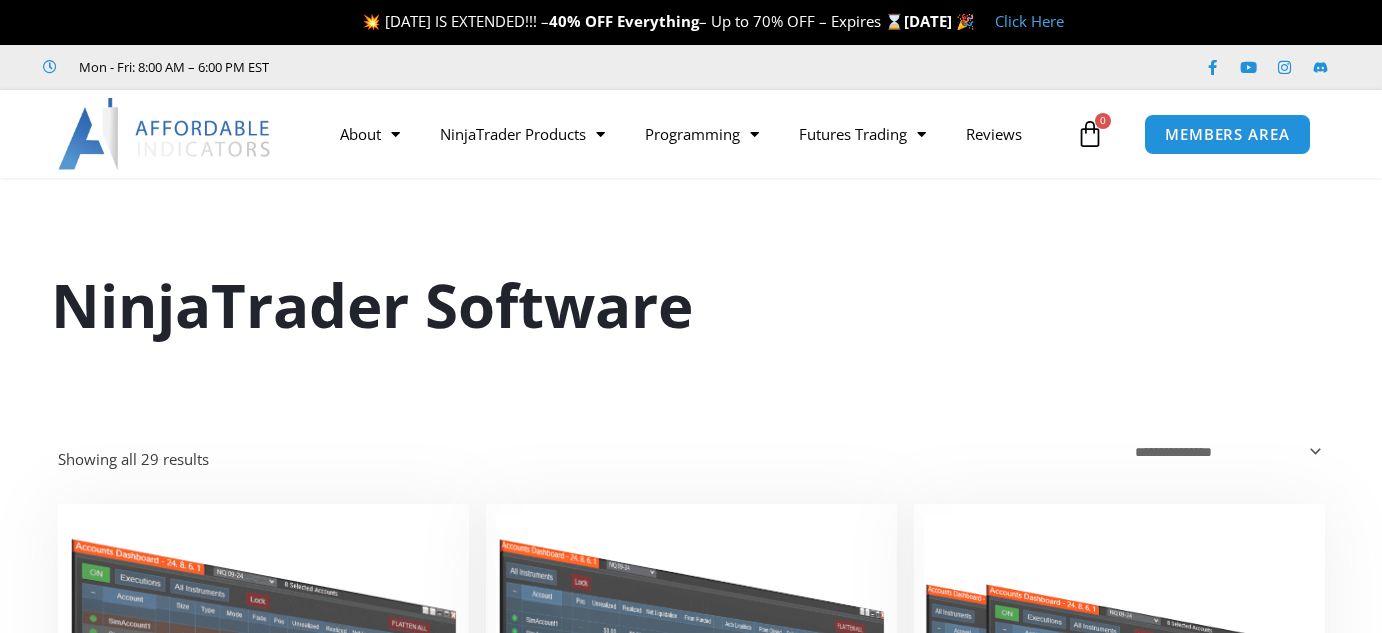scroll, scrollTop: 0, scrollLeft: 0, axis: both 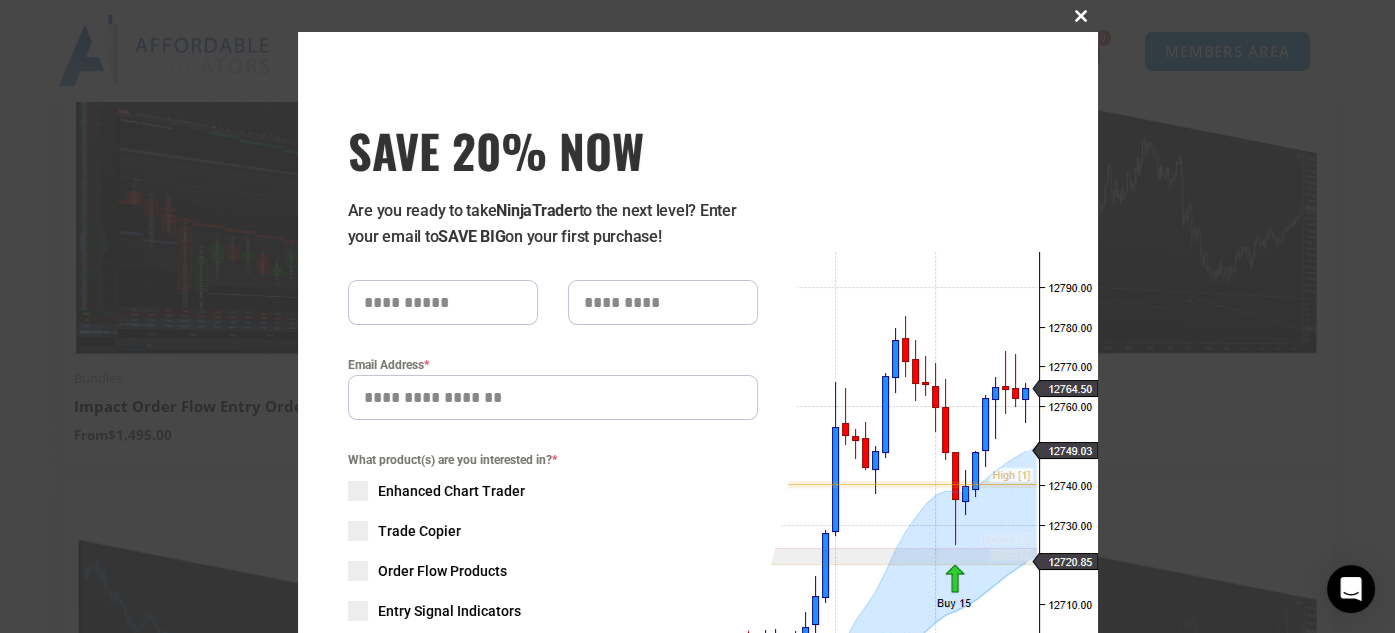 click at bounding box center (1082, 16) 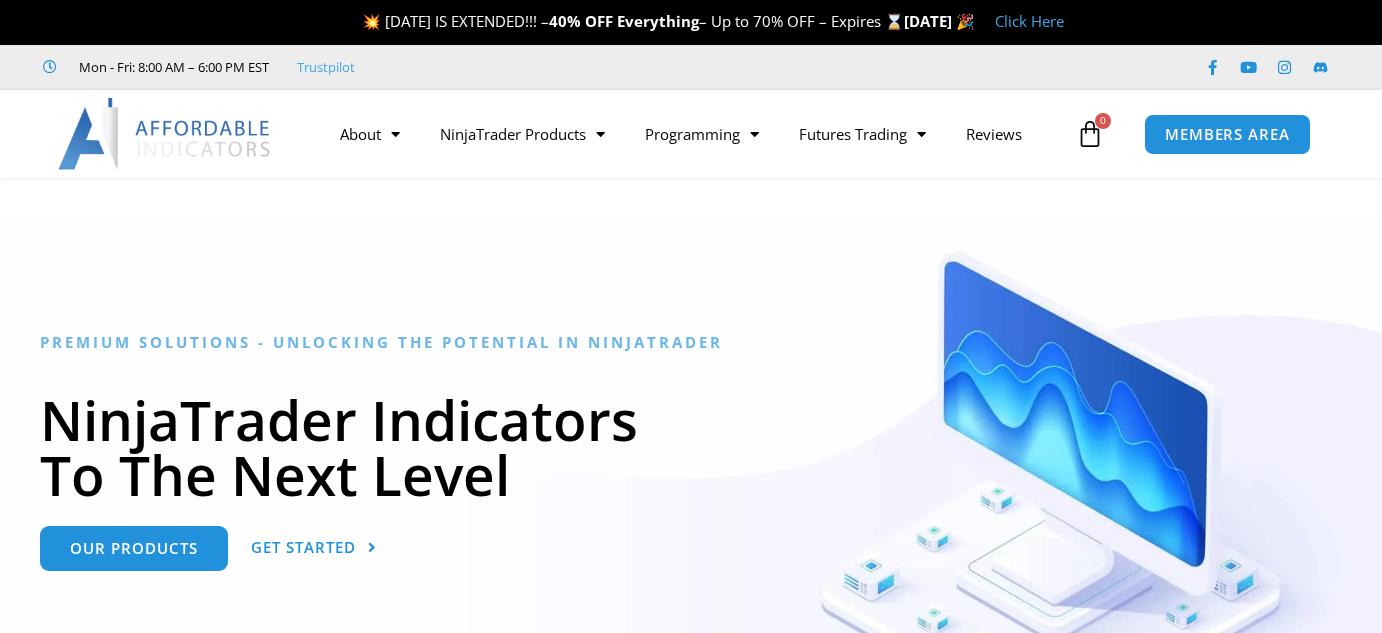 scroll, scrollTop: 0, scrollLeft: 0, axis: both 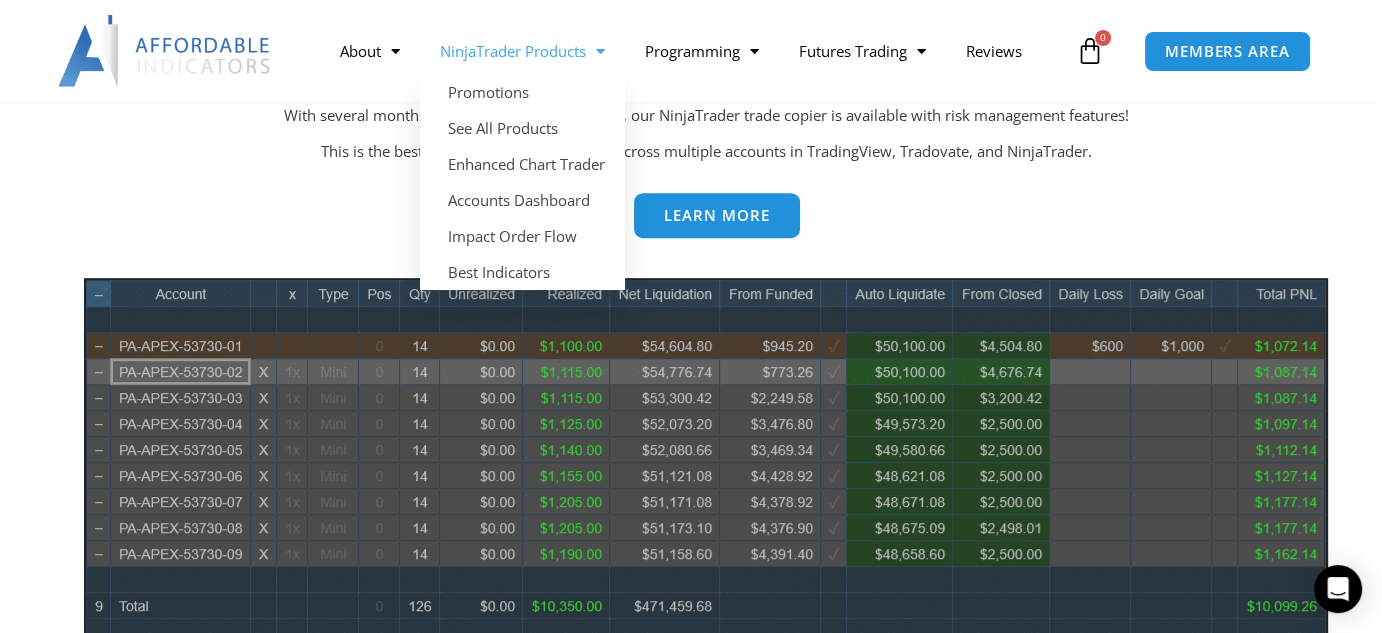click on "NinjaTrader Products" 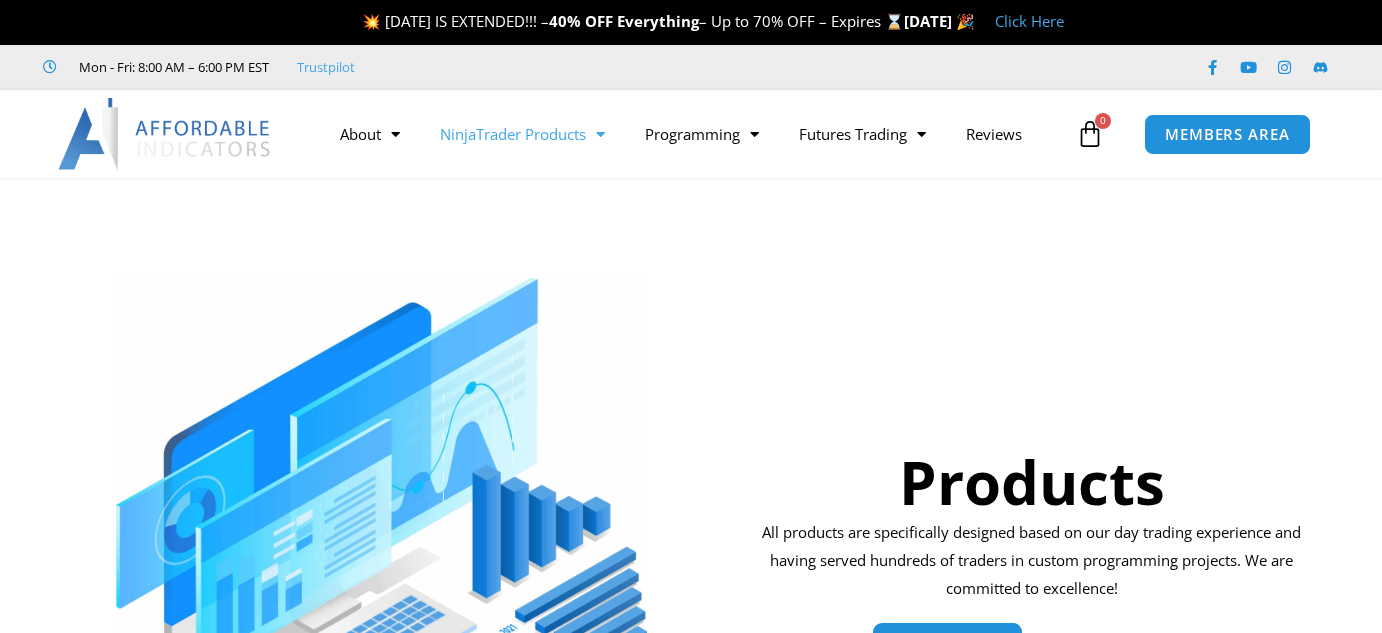 scroll, scrollTop: 0, scrollLeft: 0, axis: both 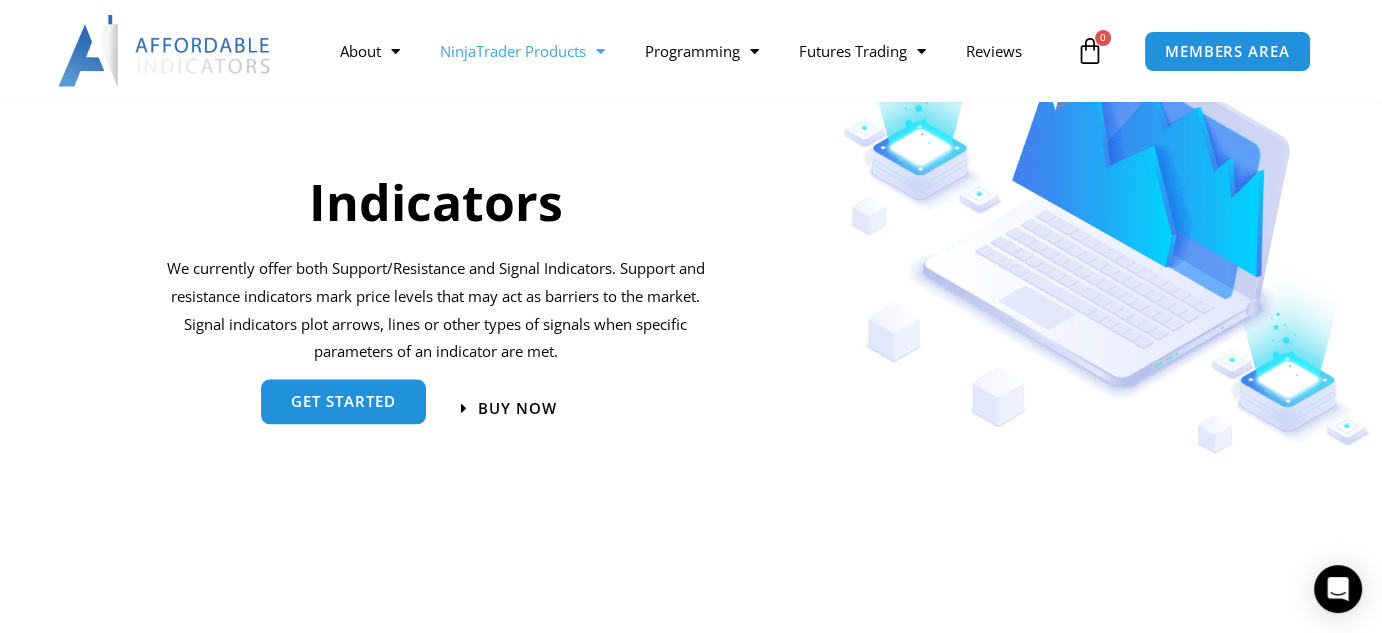 click on "get started" at bounding box center [343, 401] 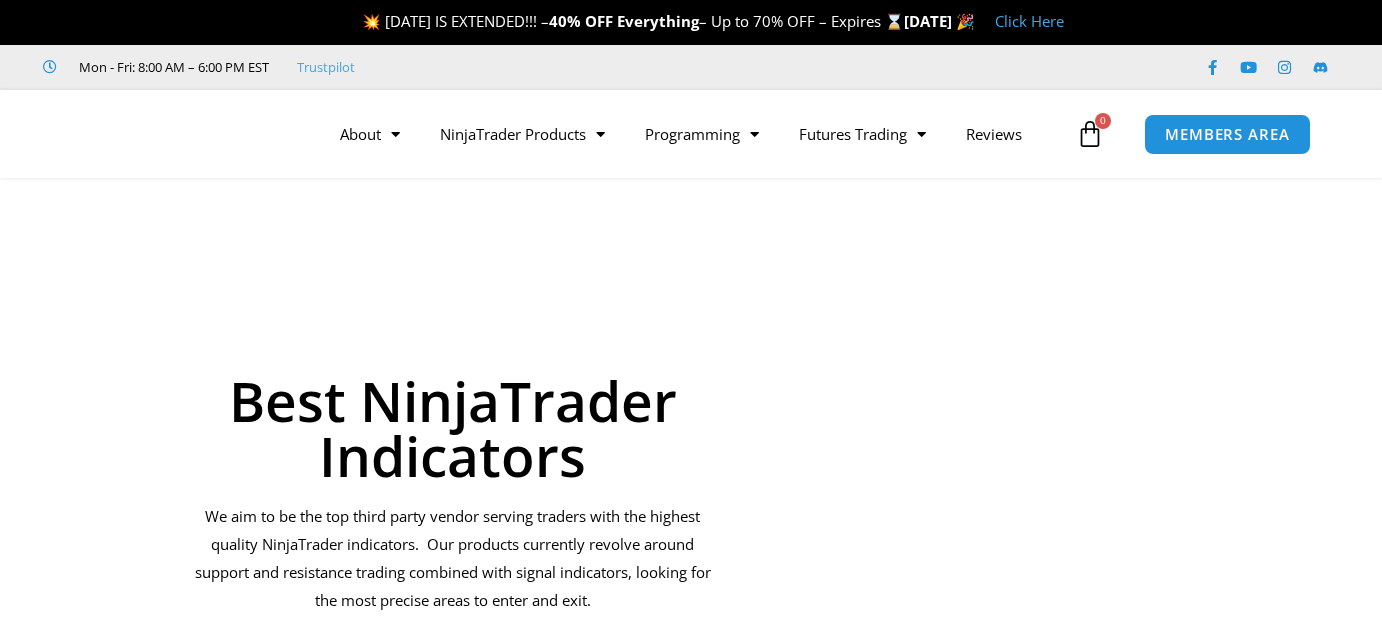 scroll, scrollTop: 0, scrollLeft: 0, axis: both 